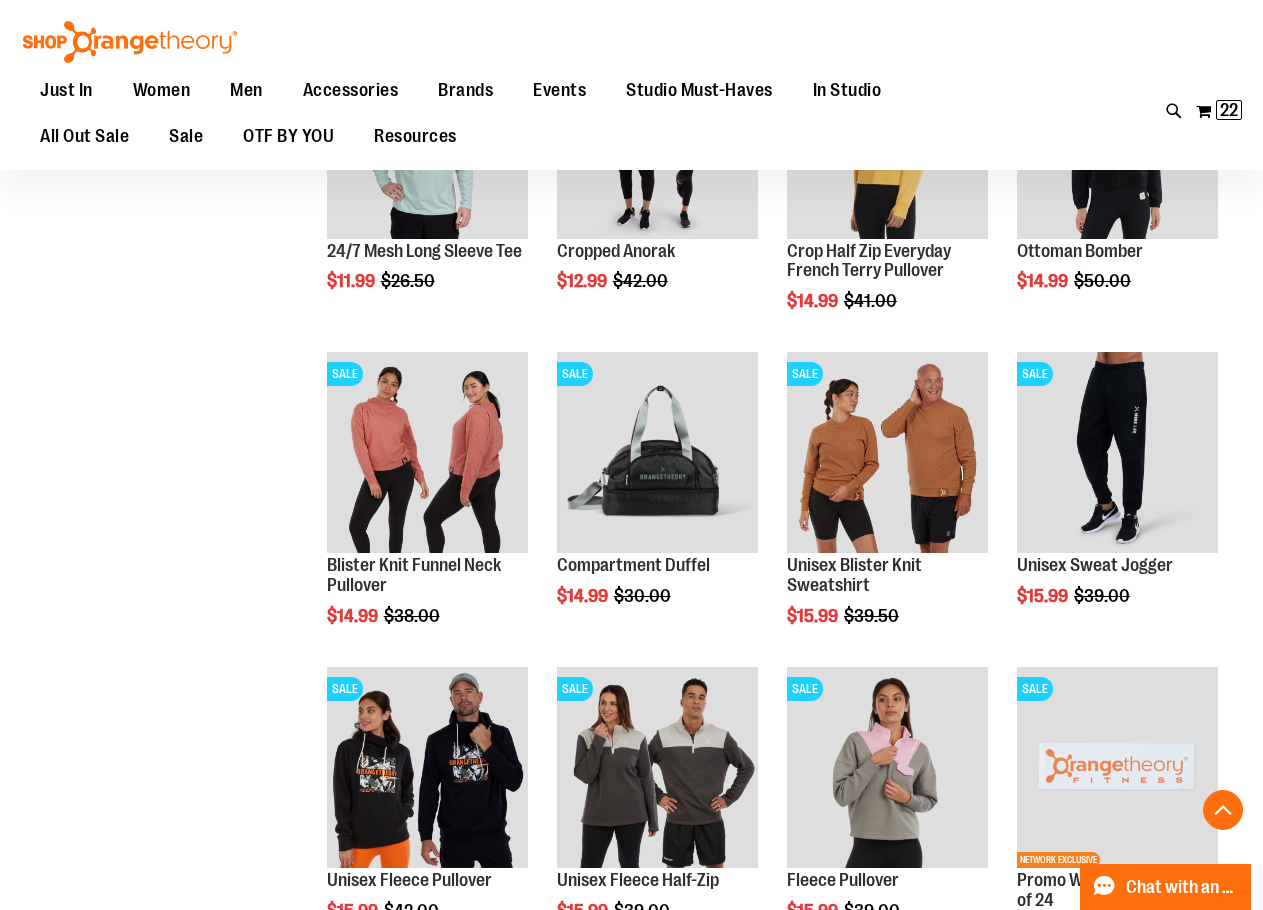 scroll, scrollTop: 1299, scrollLeft: 0, axis: vertical 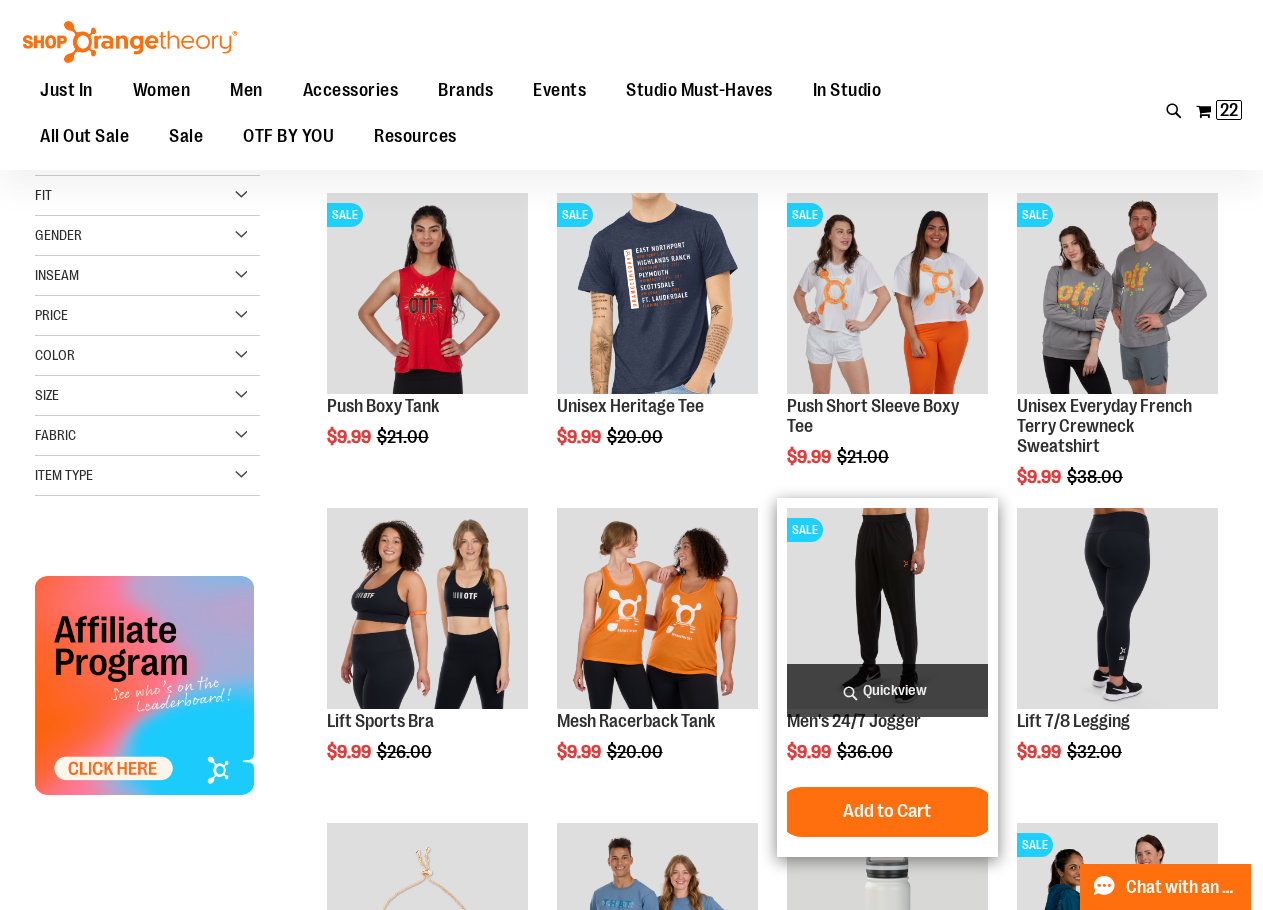 click at bounding box center [887, 608] 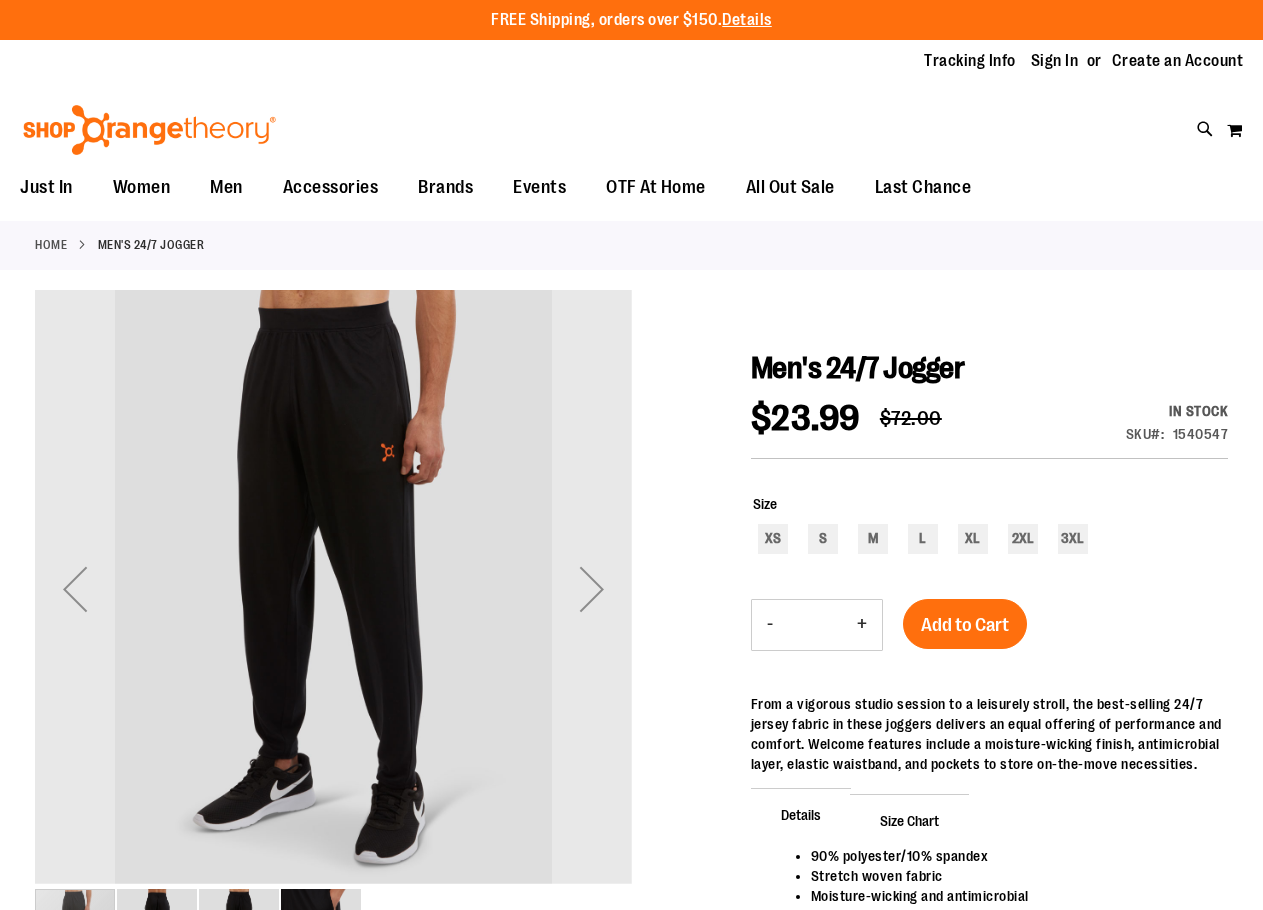 scroll, scrollTop: 0, scrollLeft: 0, axis: both 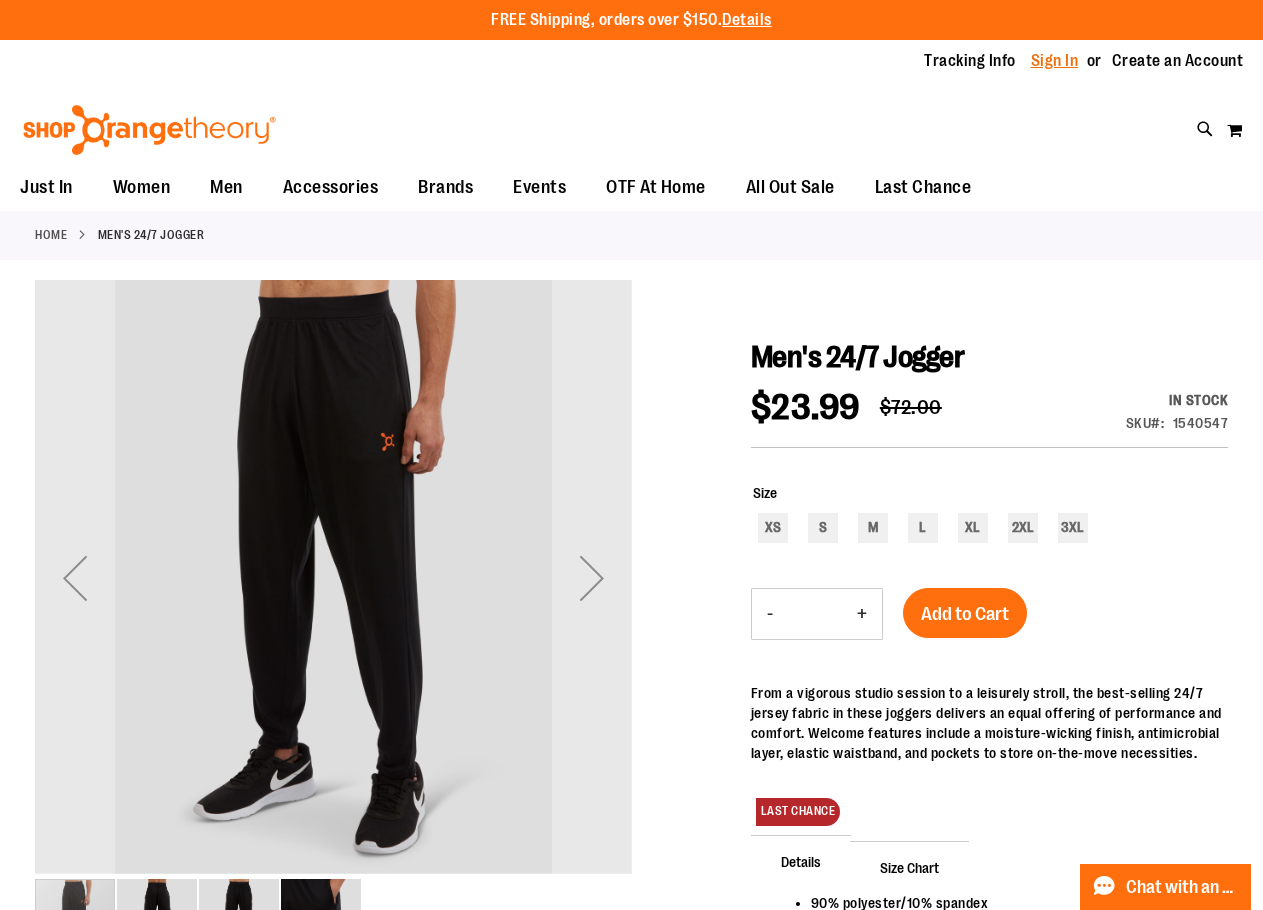click on "Sign In" at bounding box center (1055, 61) 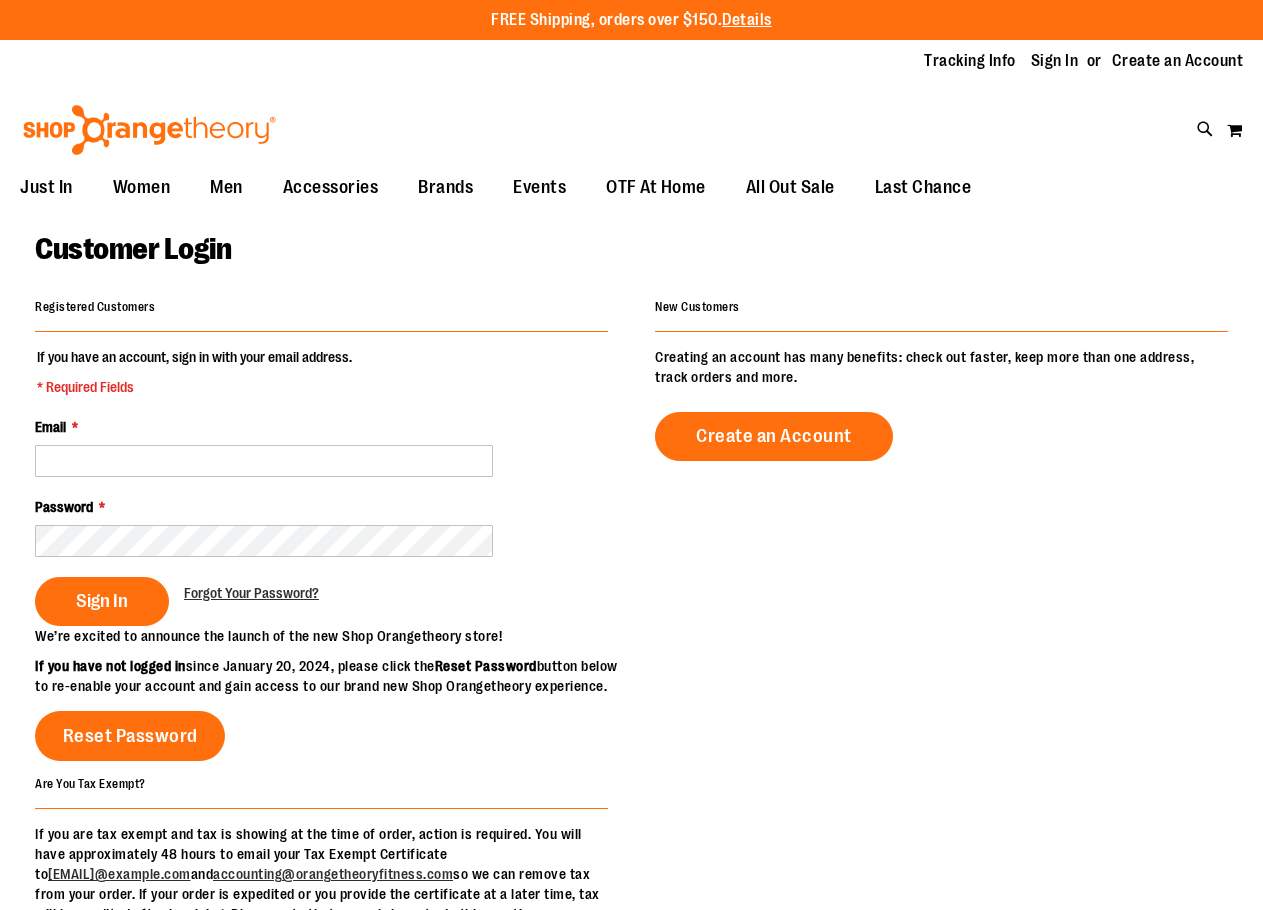 scroll, scrollTop: 0, scrollLeft: 0, axis: both 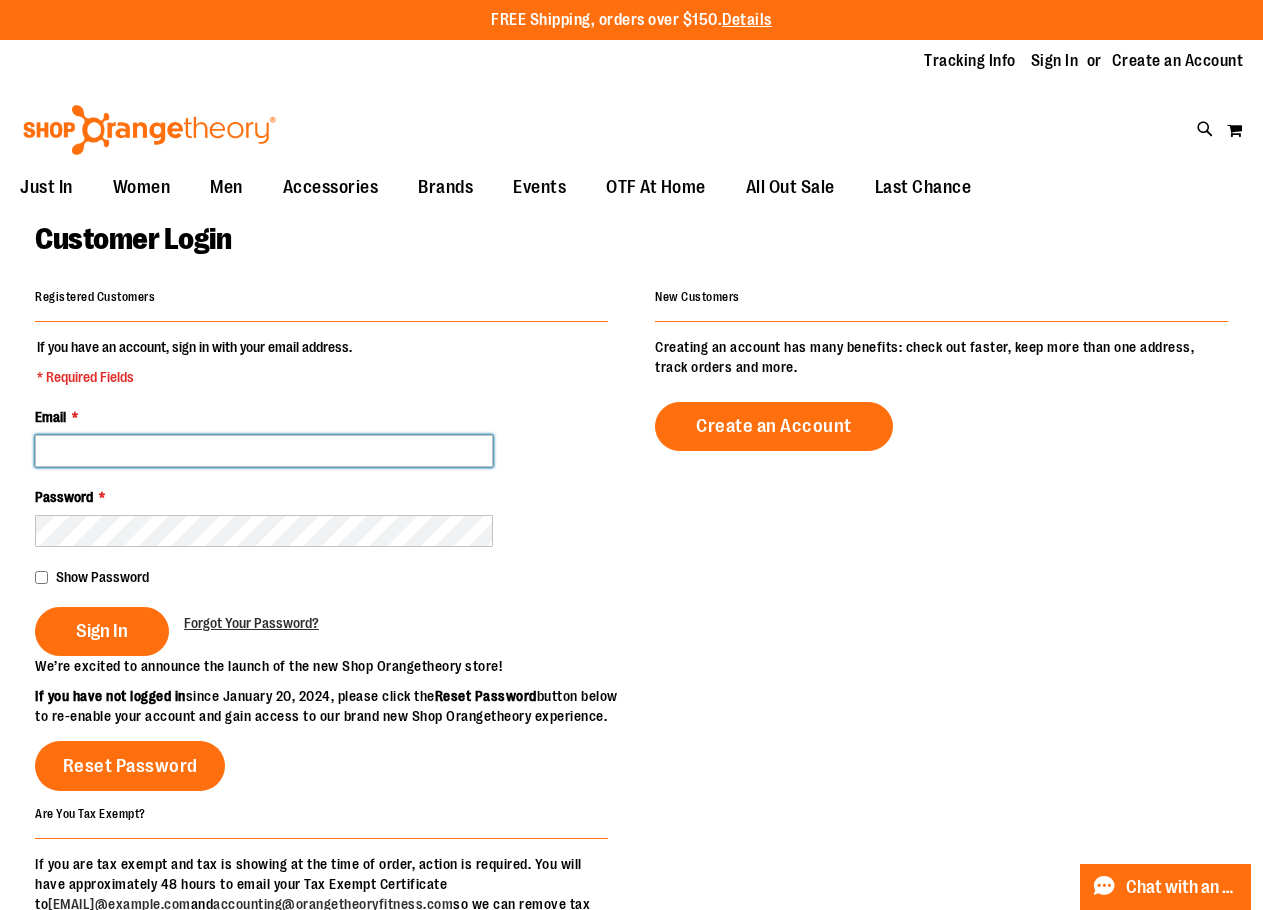 click on "Email *" at bounding box center (264, 451) 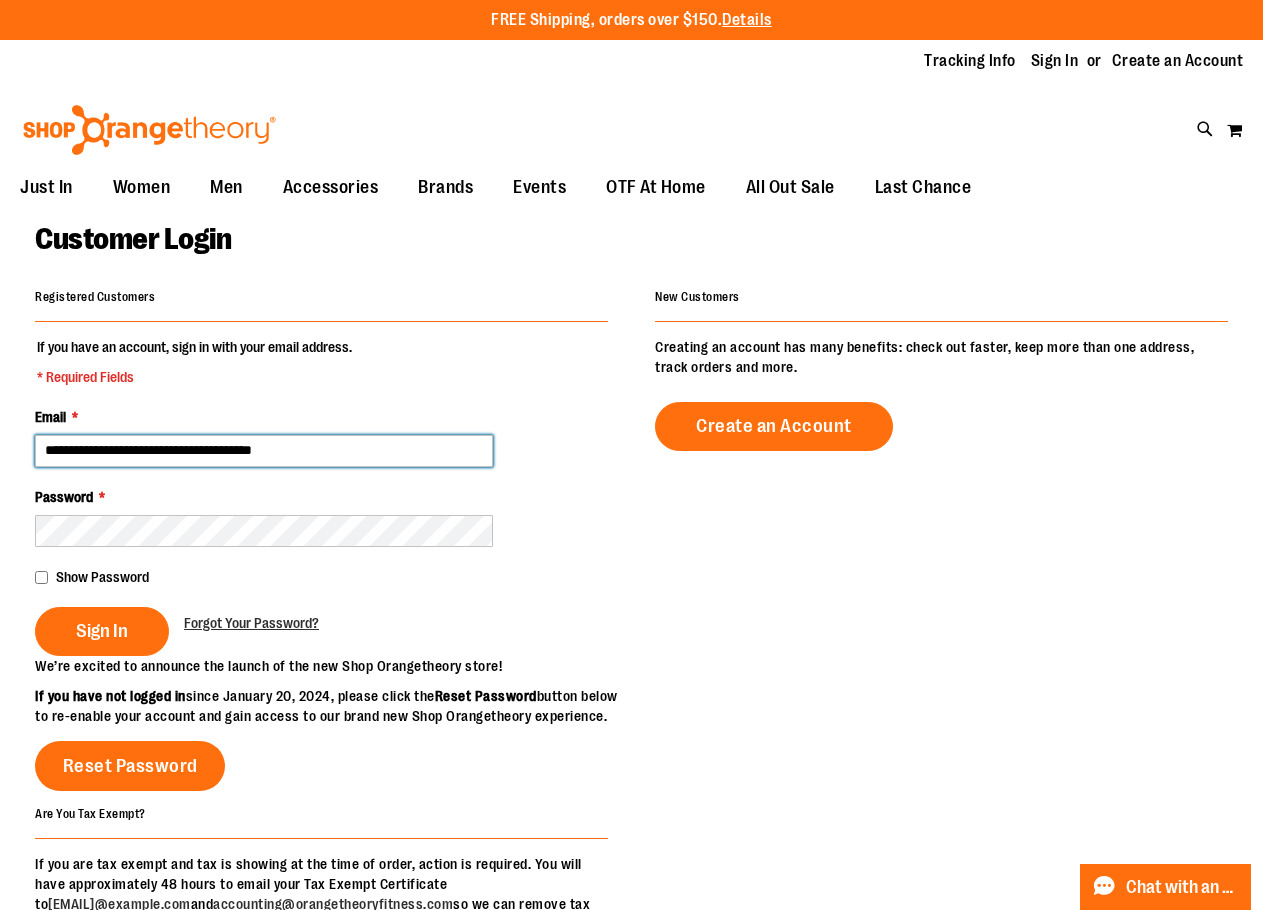 type on "**********" 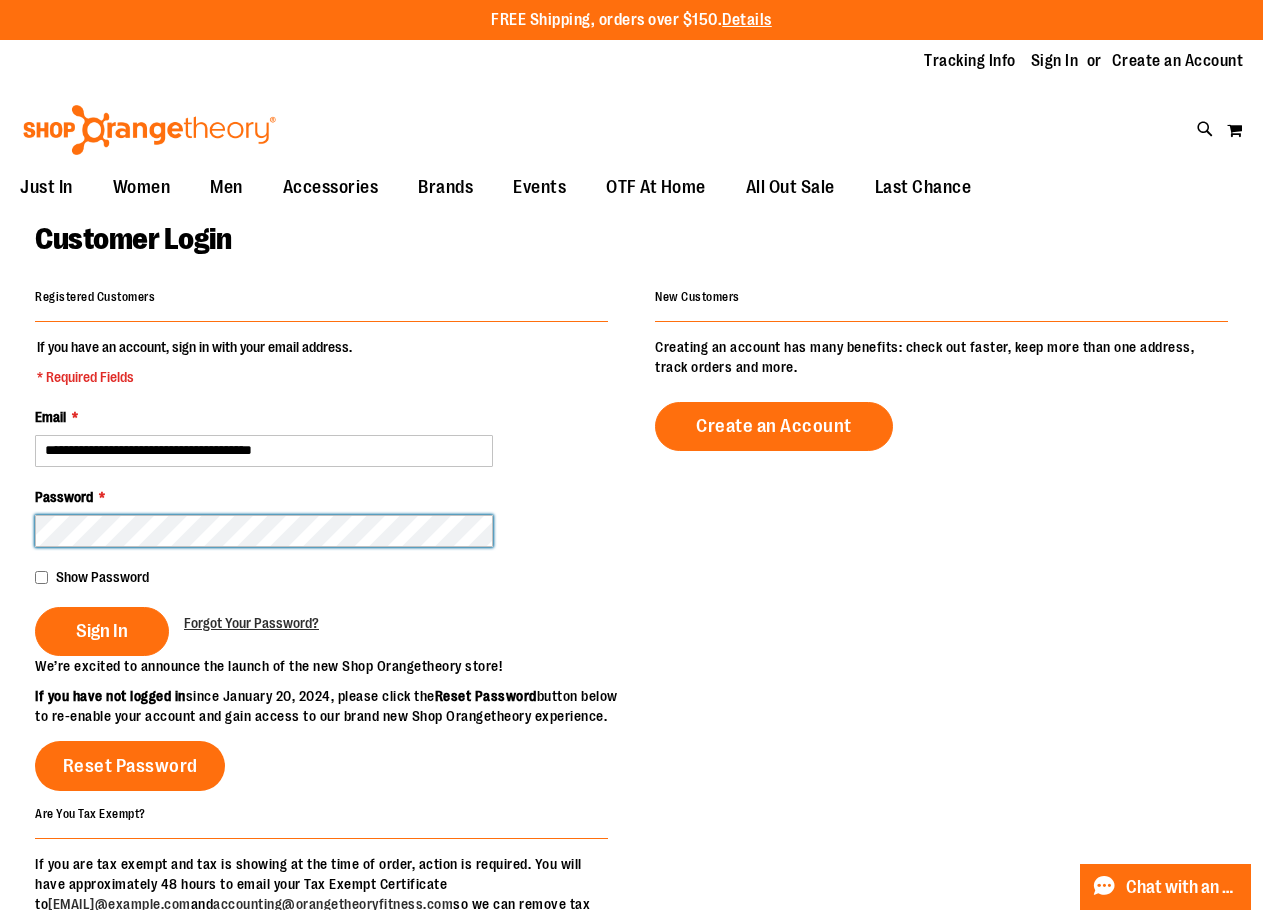click on "Sign In" at bounding box center (102, 631) 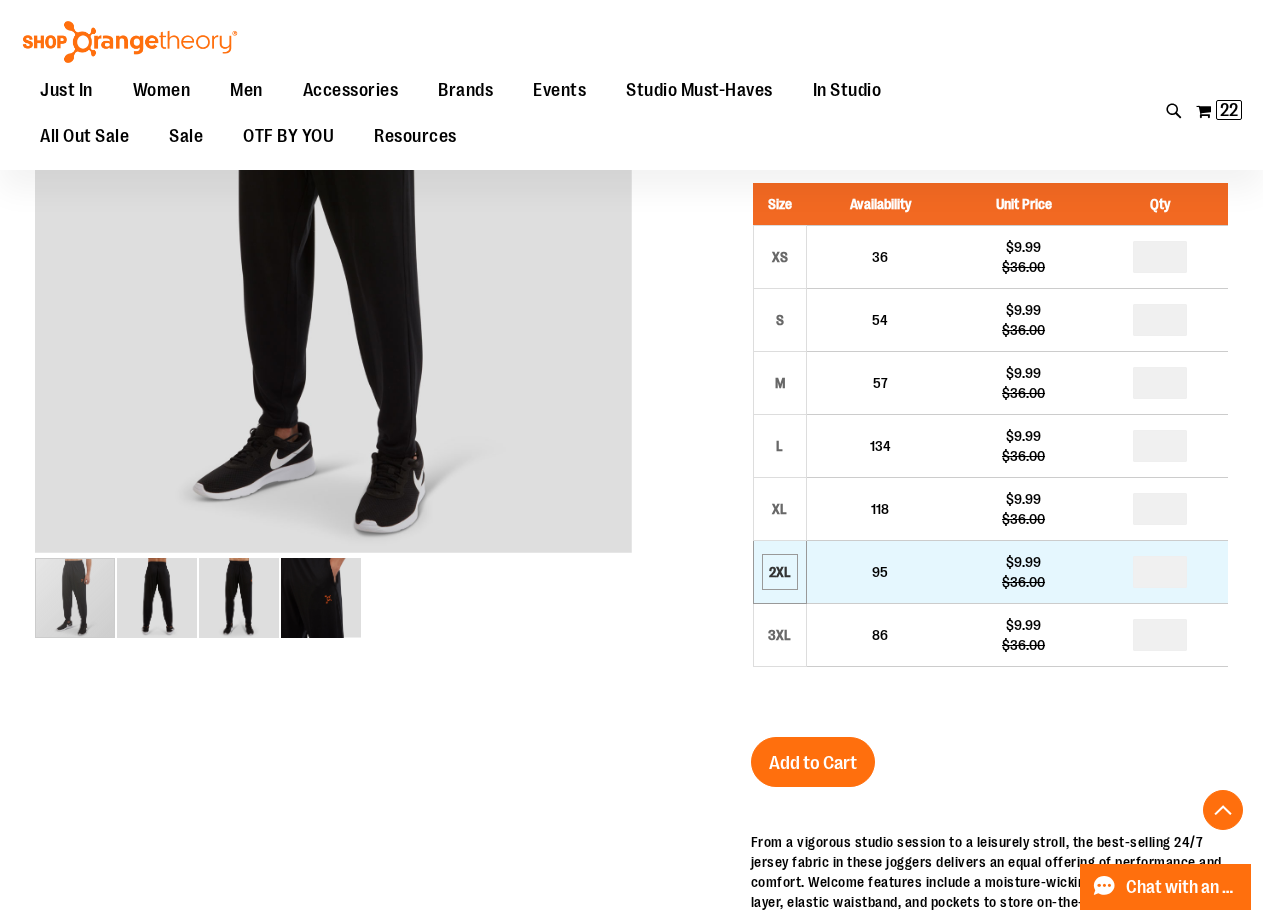 scroll, scrollTop: 400, scrollLeft: 0, axis: vertical 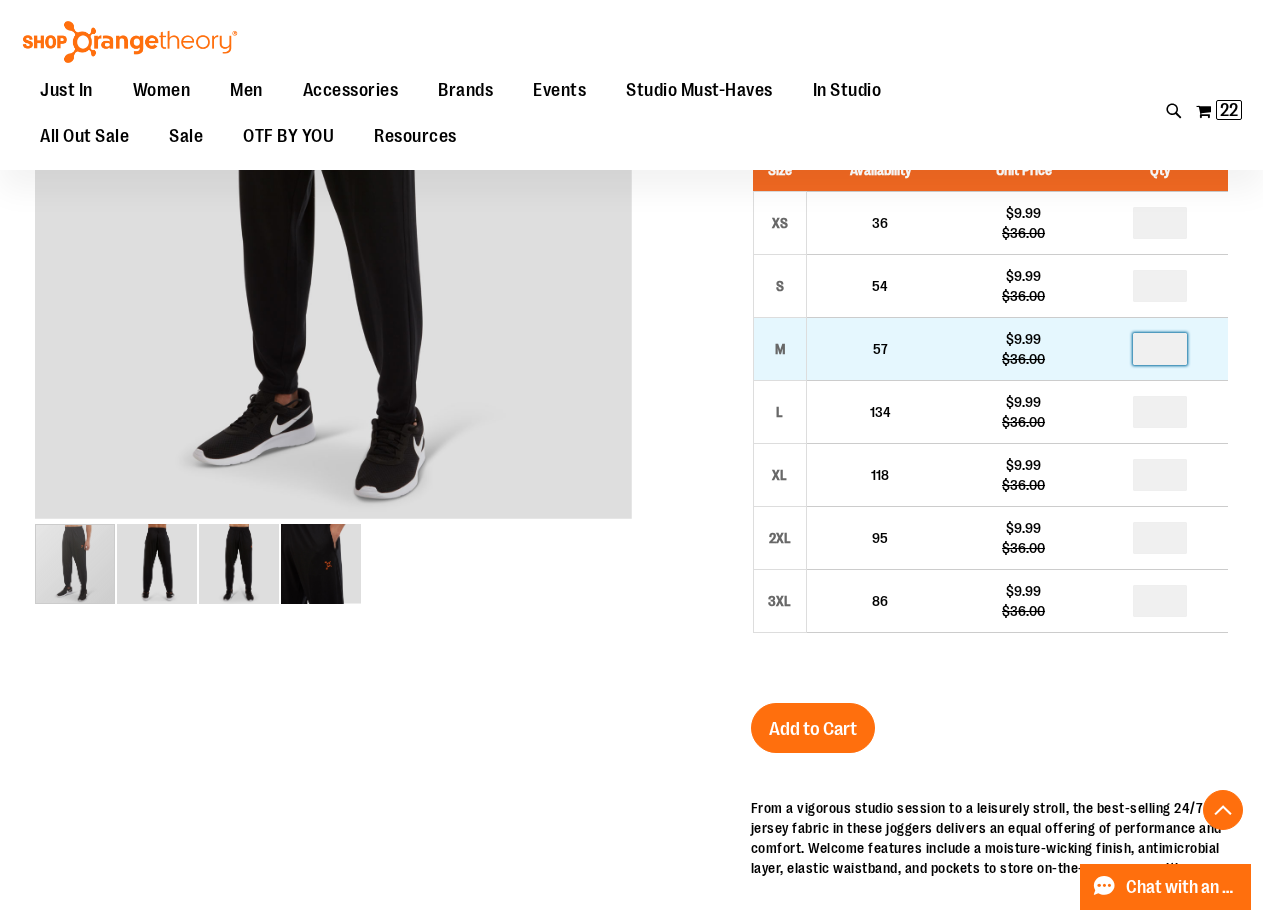drag, startPoint x: 1167, startPoint y: 343, endPoint x: 1145, endPoint y: 340, distance: 22.203604 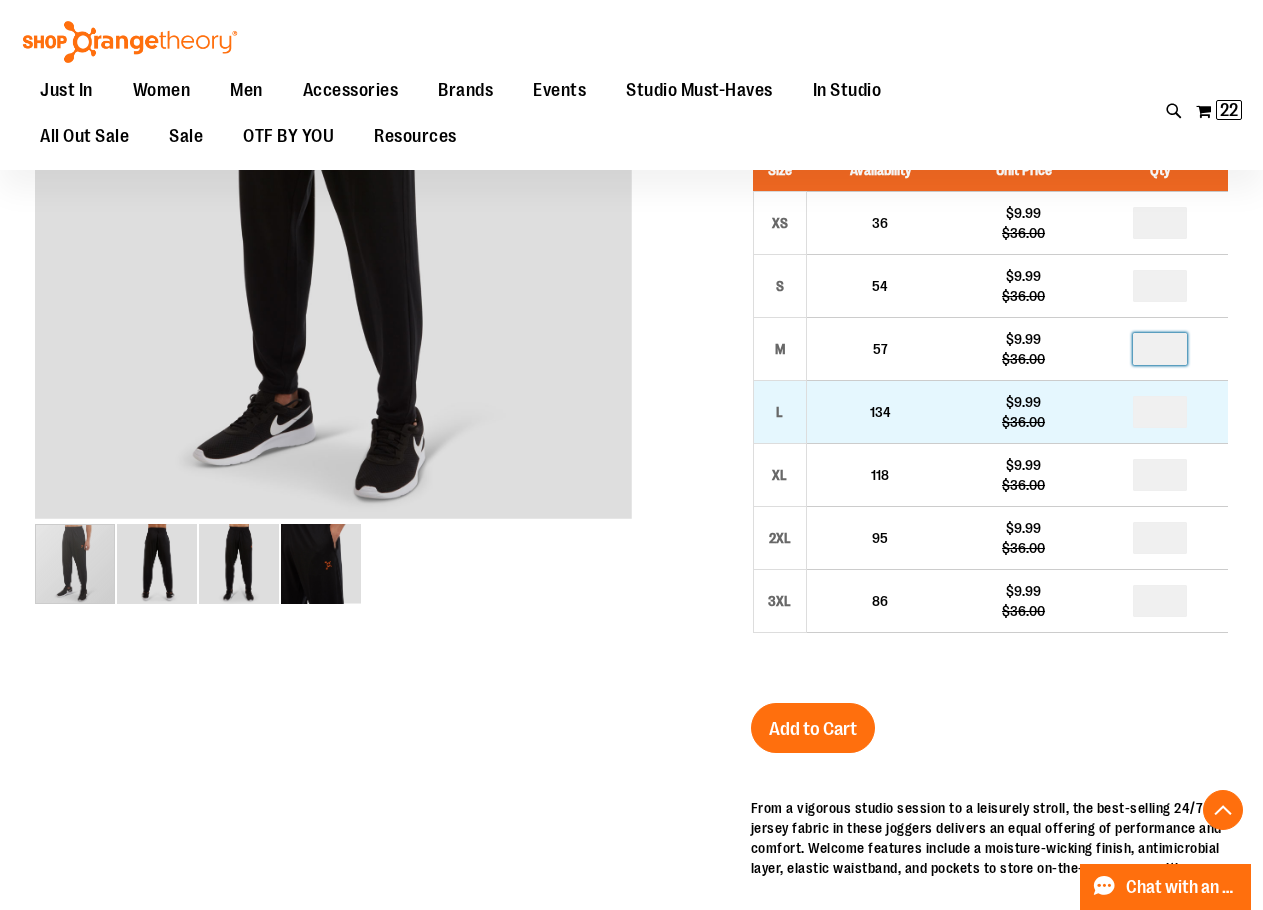 type on "*" 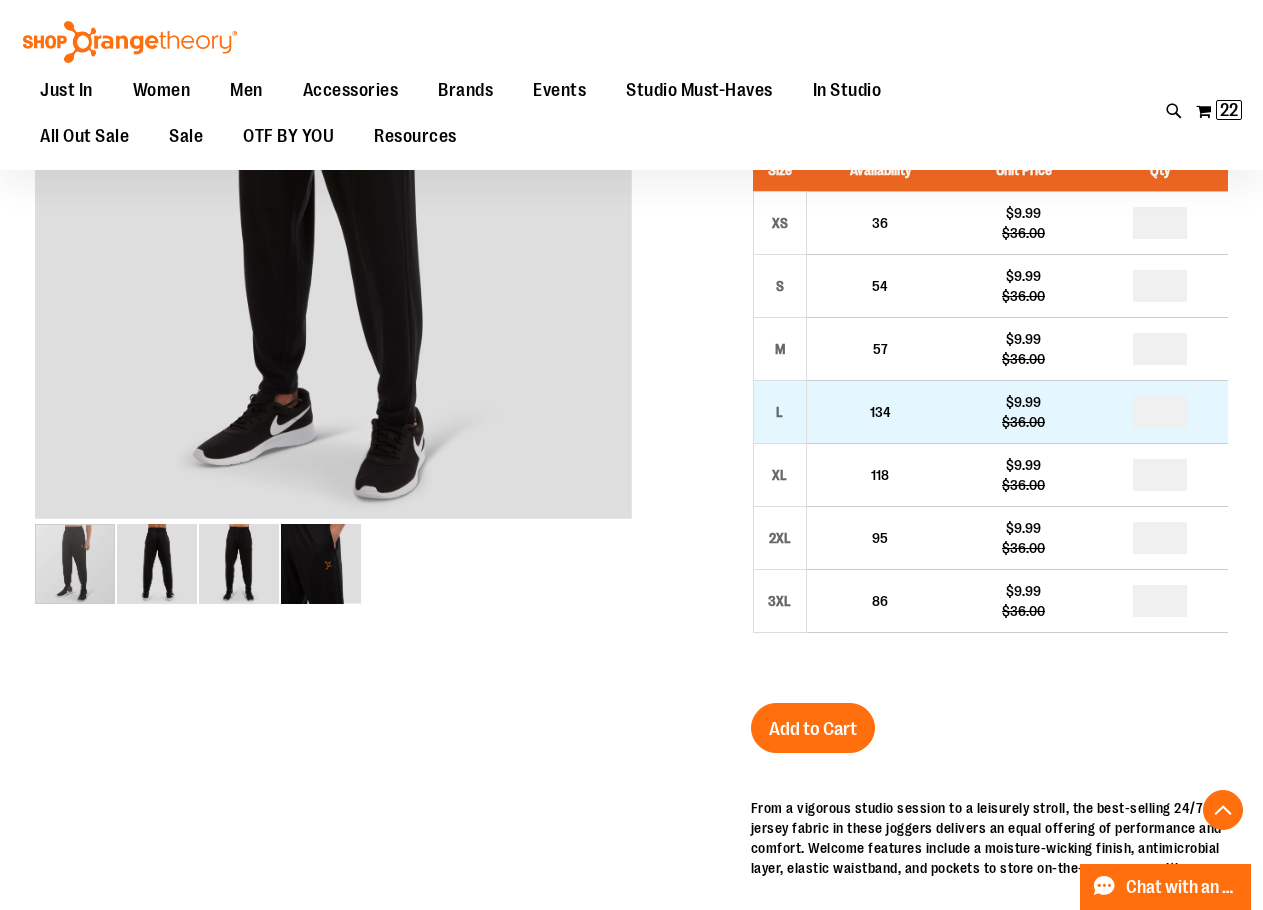 drag, startPoint x: 1168, startPoint y: 412, endPoint x: 1155, endPoint y: 404, distance: 15.264338 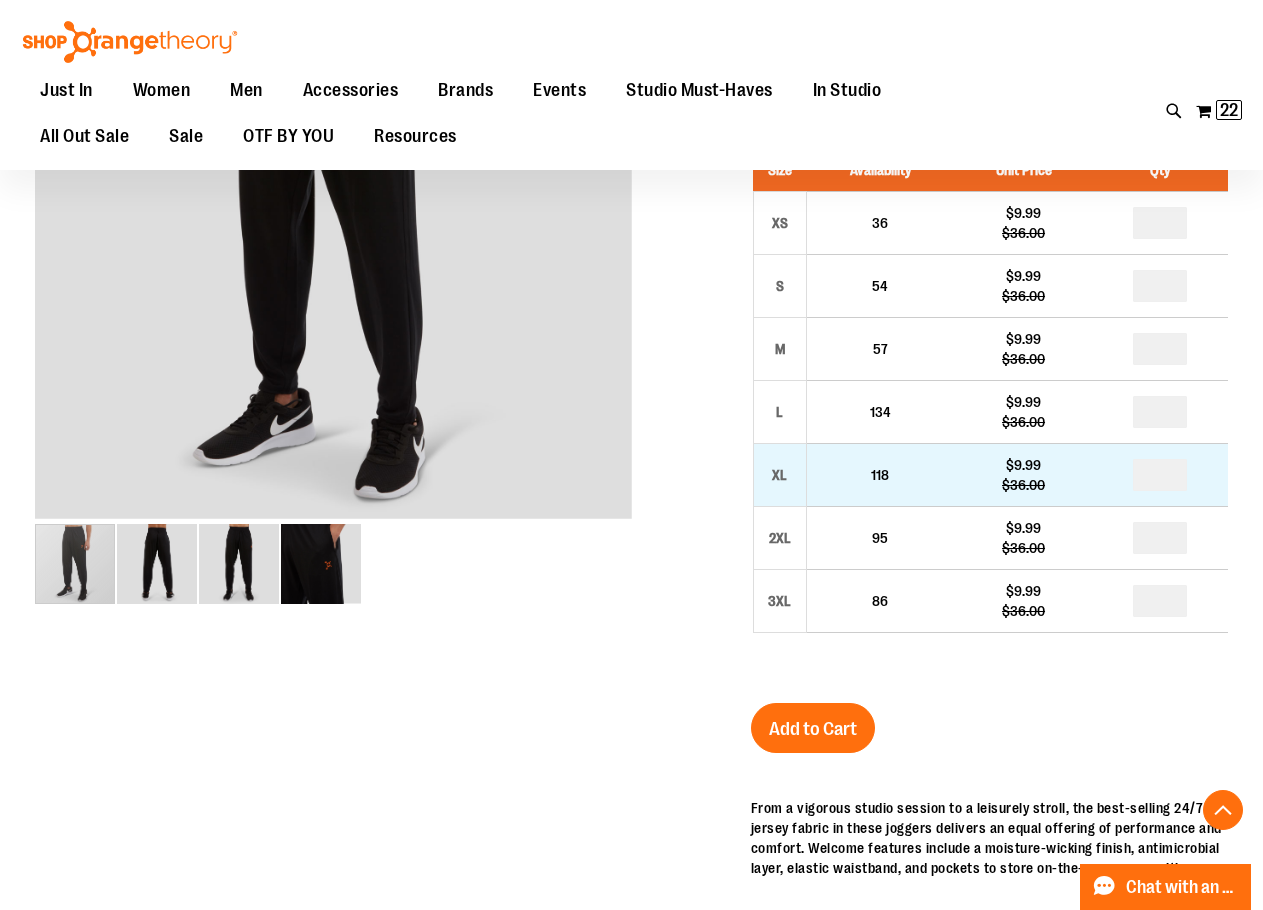 type on "*" 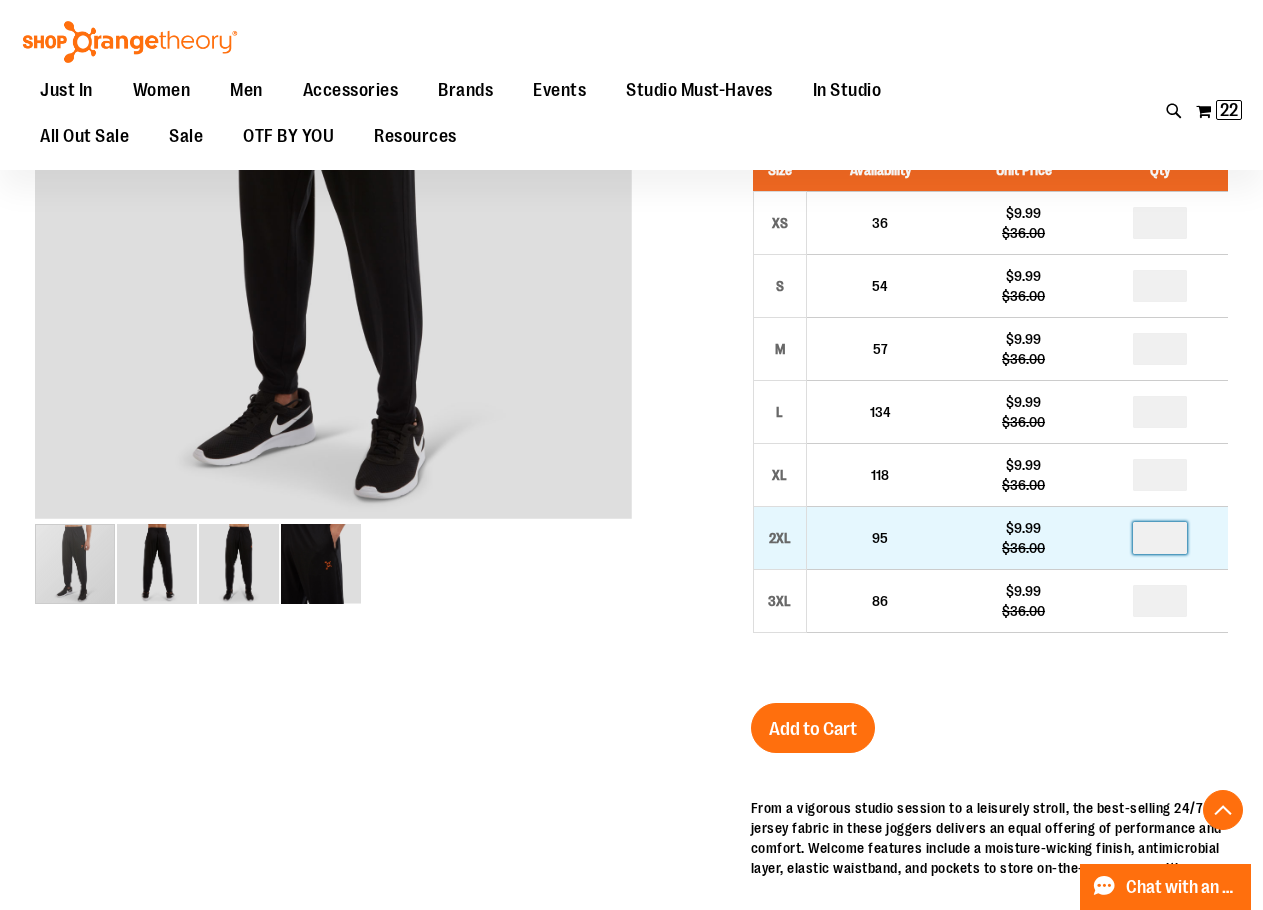drag, startPoint x: 1163, startPoint y: 535, endPoint x: 1152, endPoint y: 536, distance: 11.045361 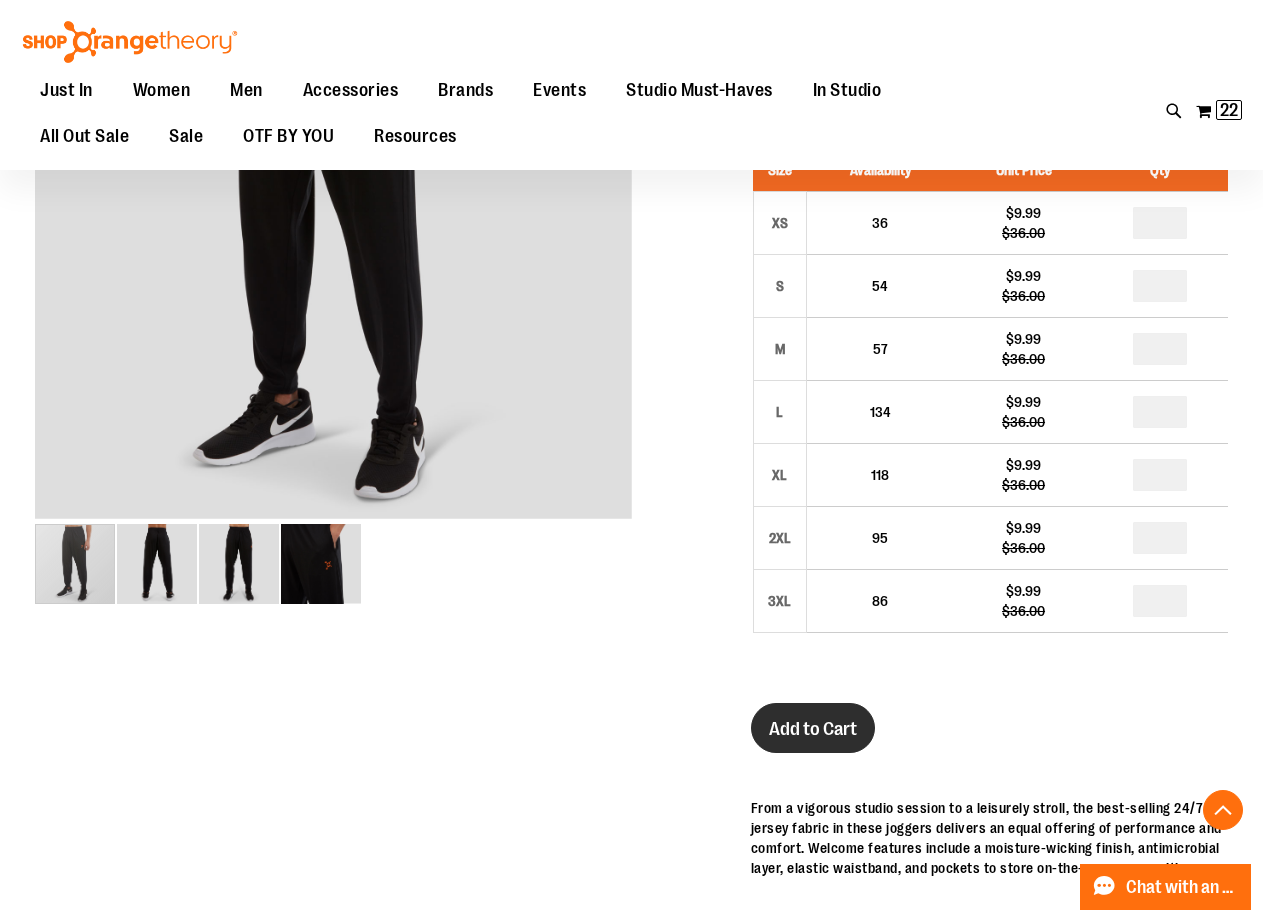 click on "Add to Cart" at bounding box center [813, 729] 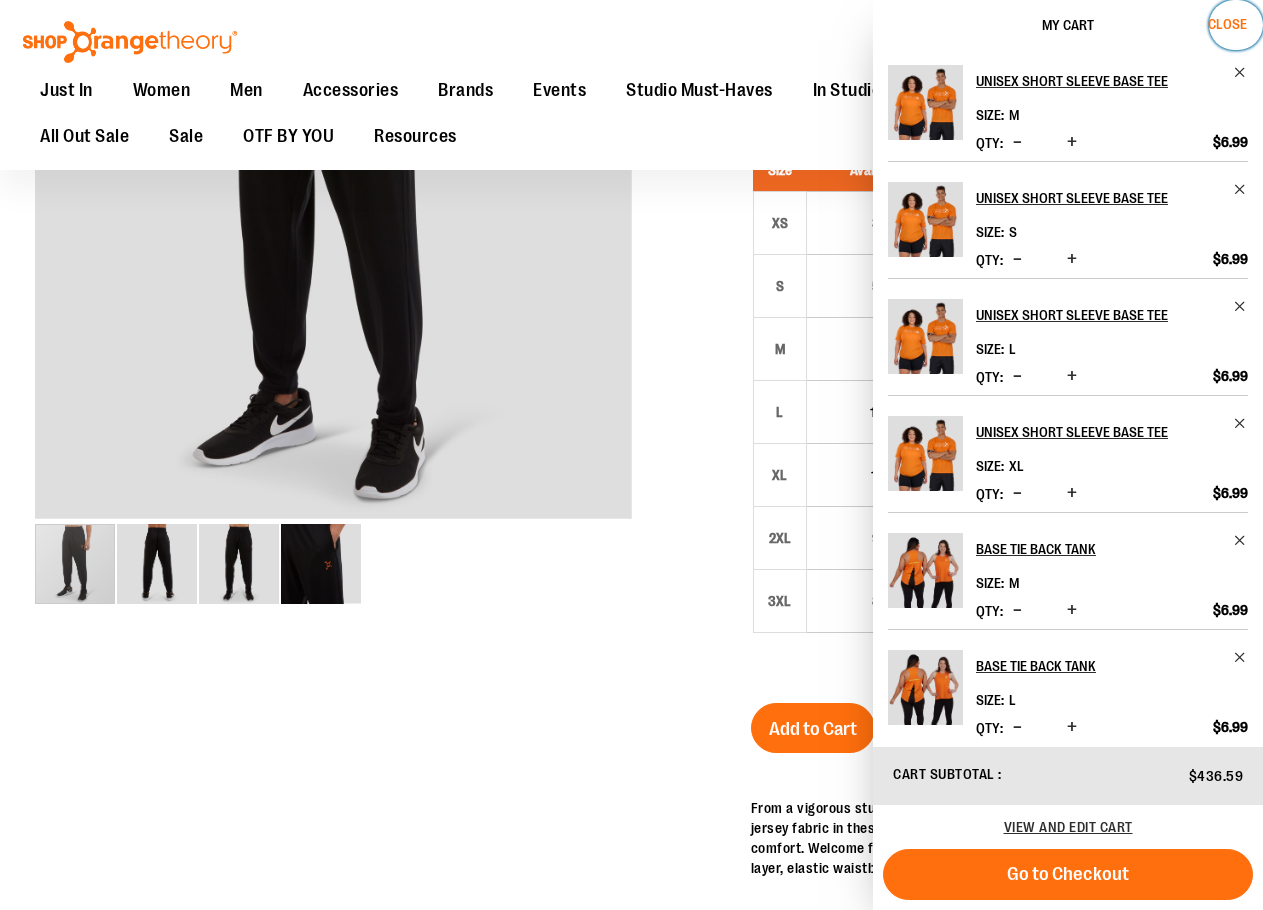 click on "Close" at bounding box center (1227, 24) 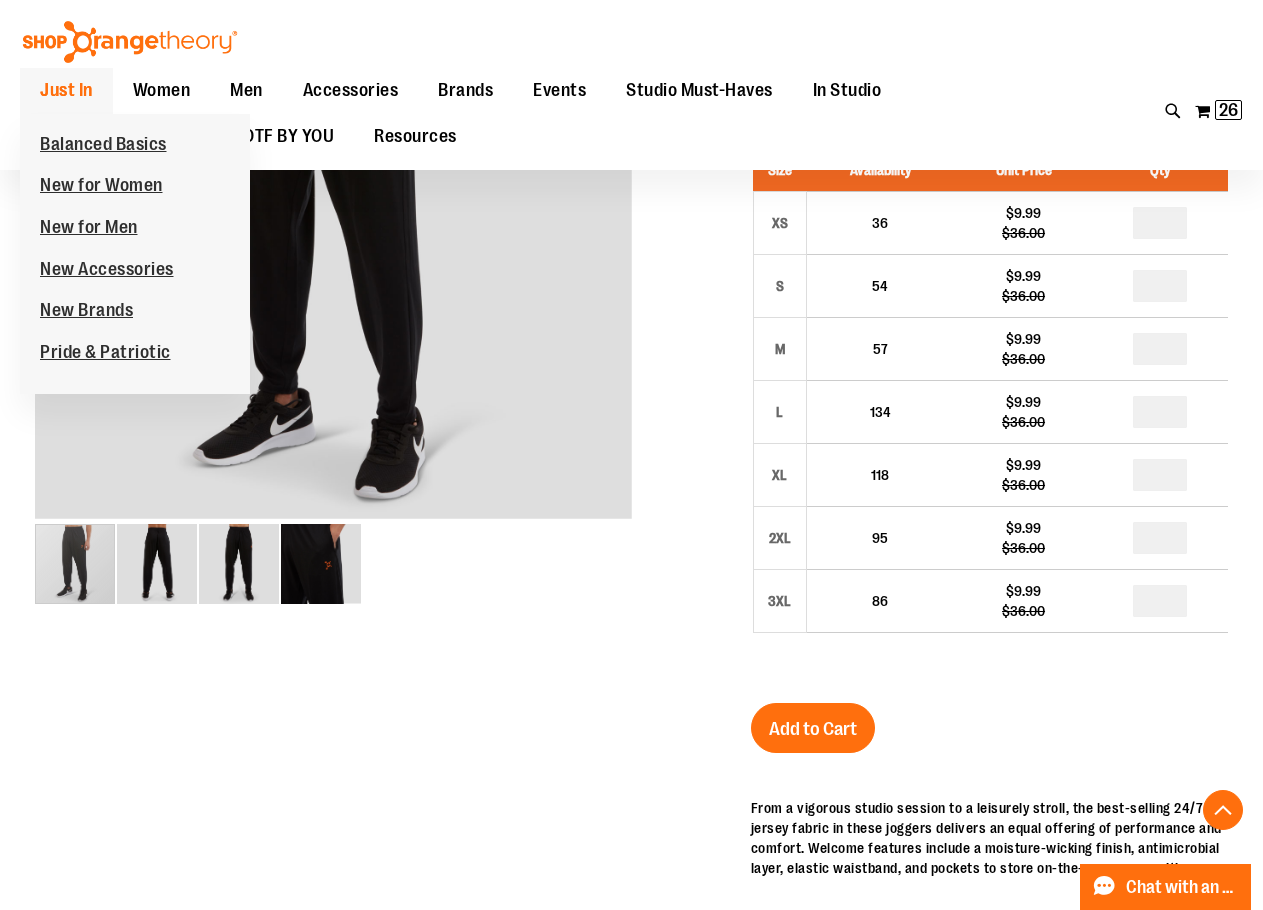 click on "Just In" at bounding box center (66, 90) 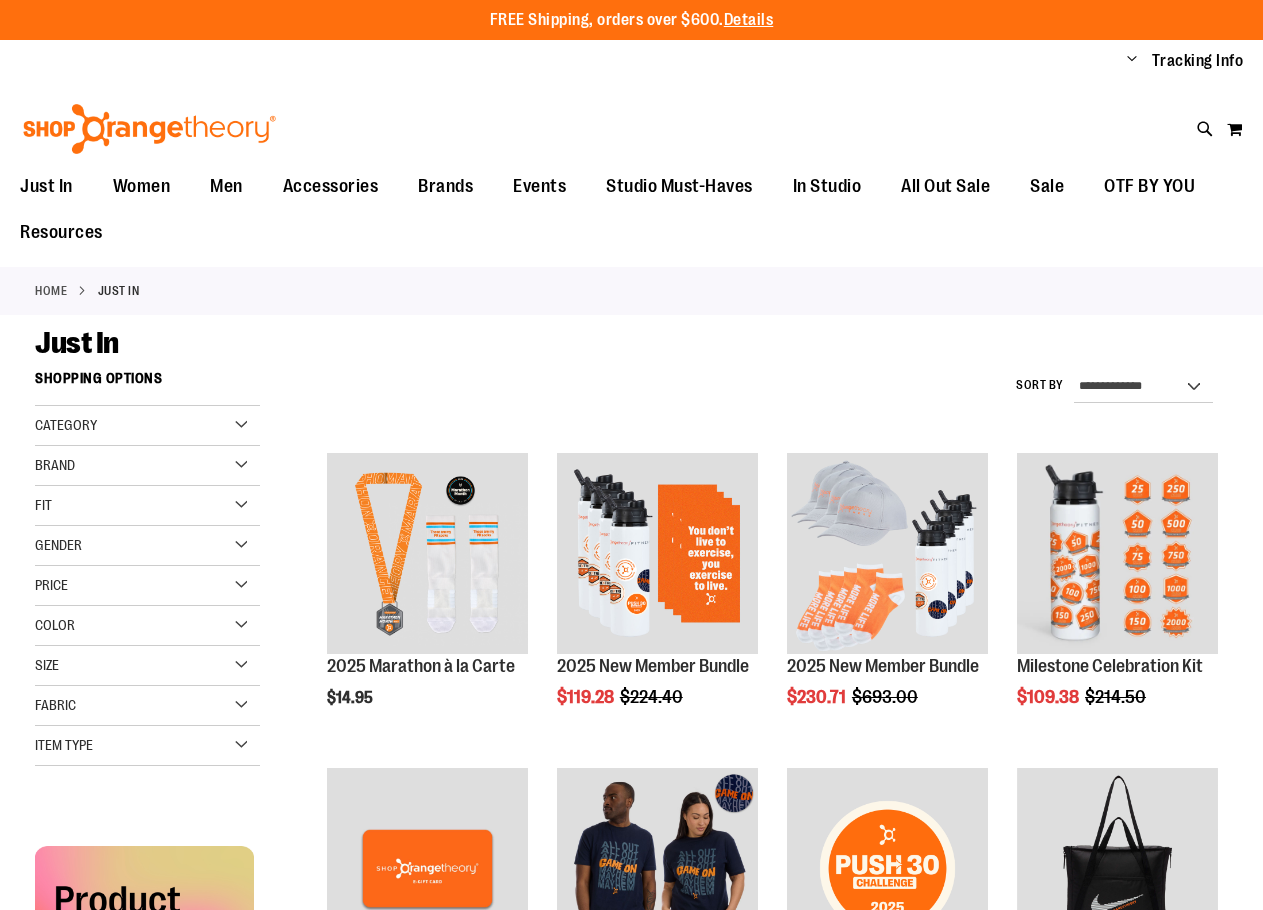 scroll, scrollTop: 0, scrollLeft: 0, axis: both 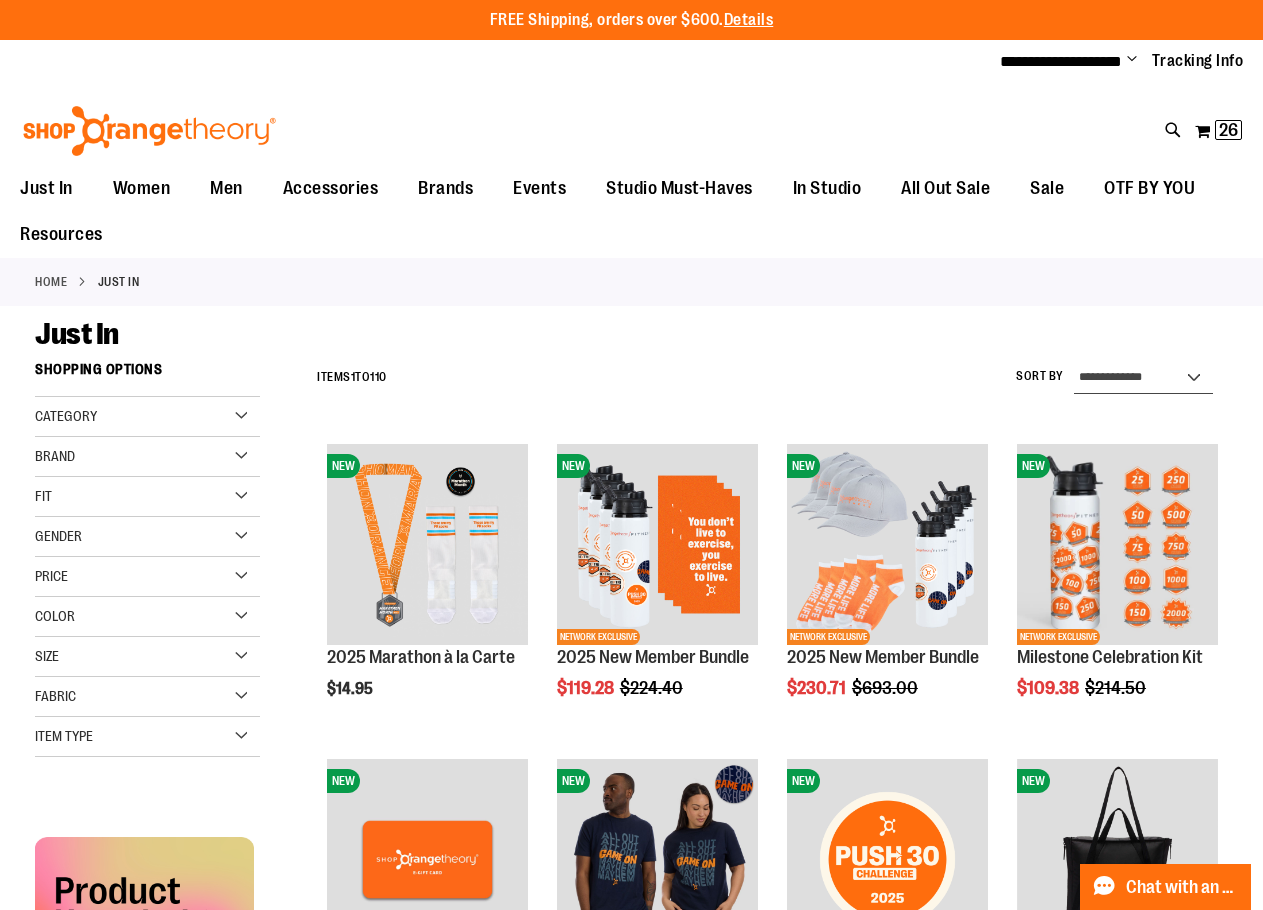 click on "**********" at bounding box center [1143, 378] 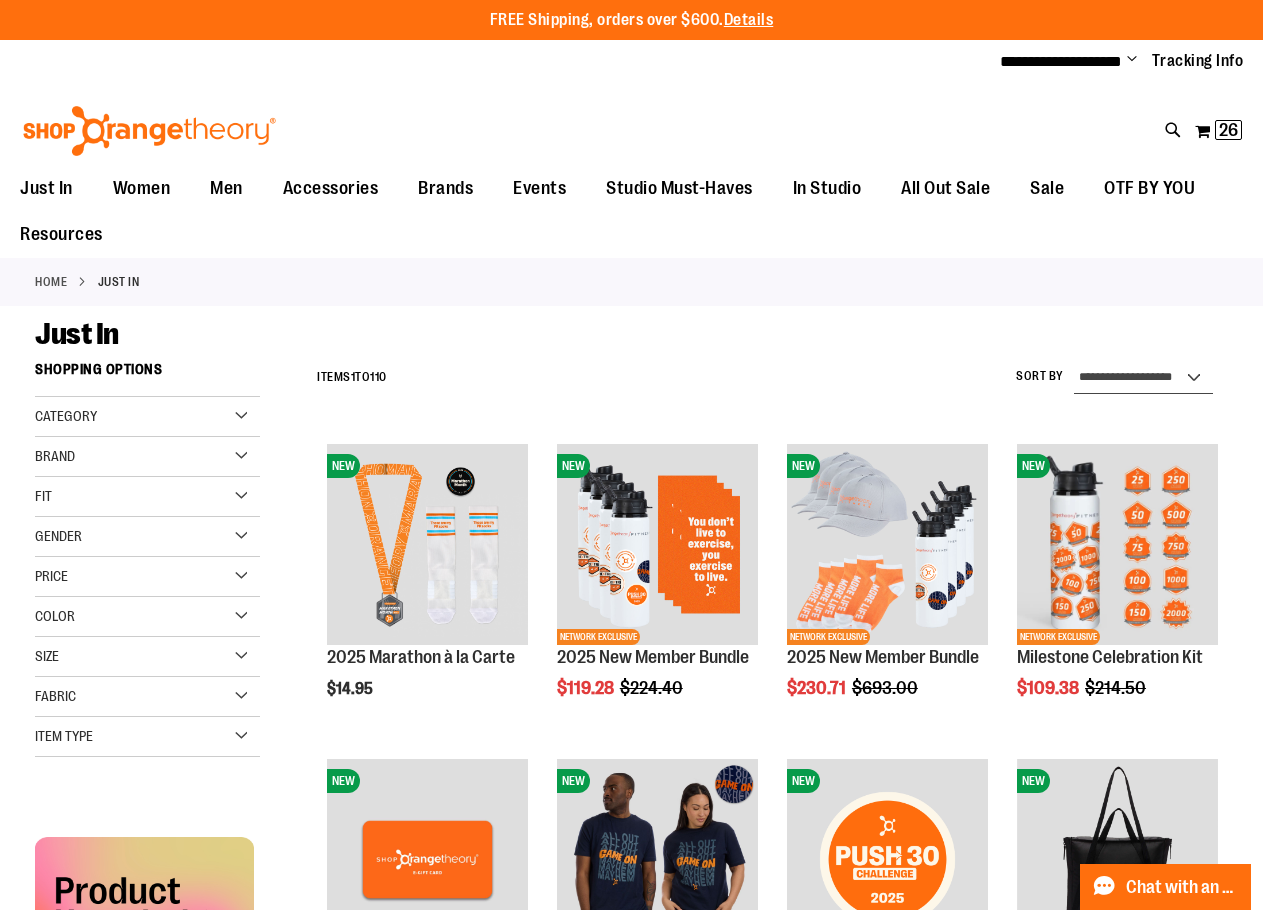 click on "**********" at bounding box center (1143, 378) 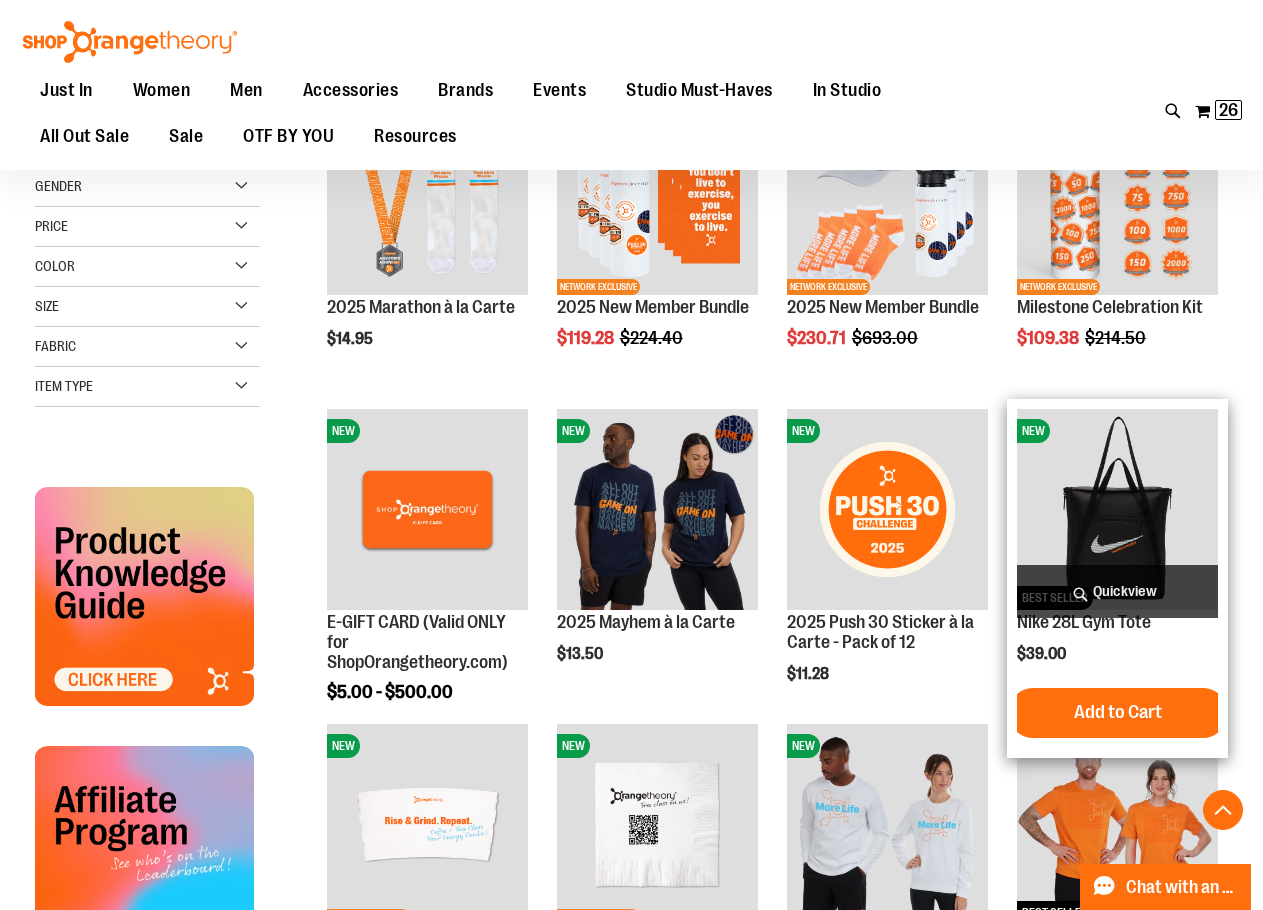 scroll, scrollTop: 351, scrollLeft: 0, axis: vertical 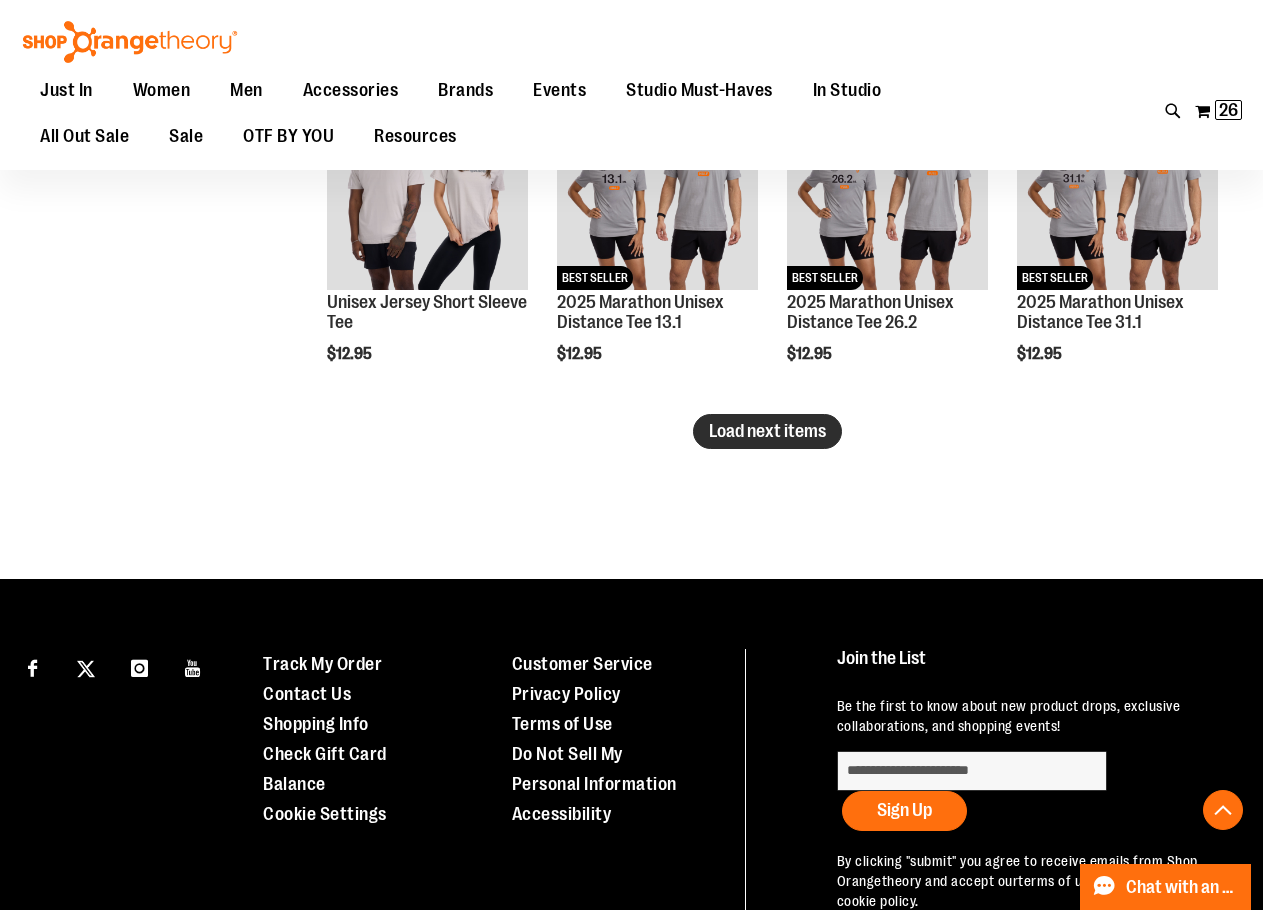 click on "Load next items" at bounding box center (767, 431) 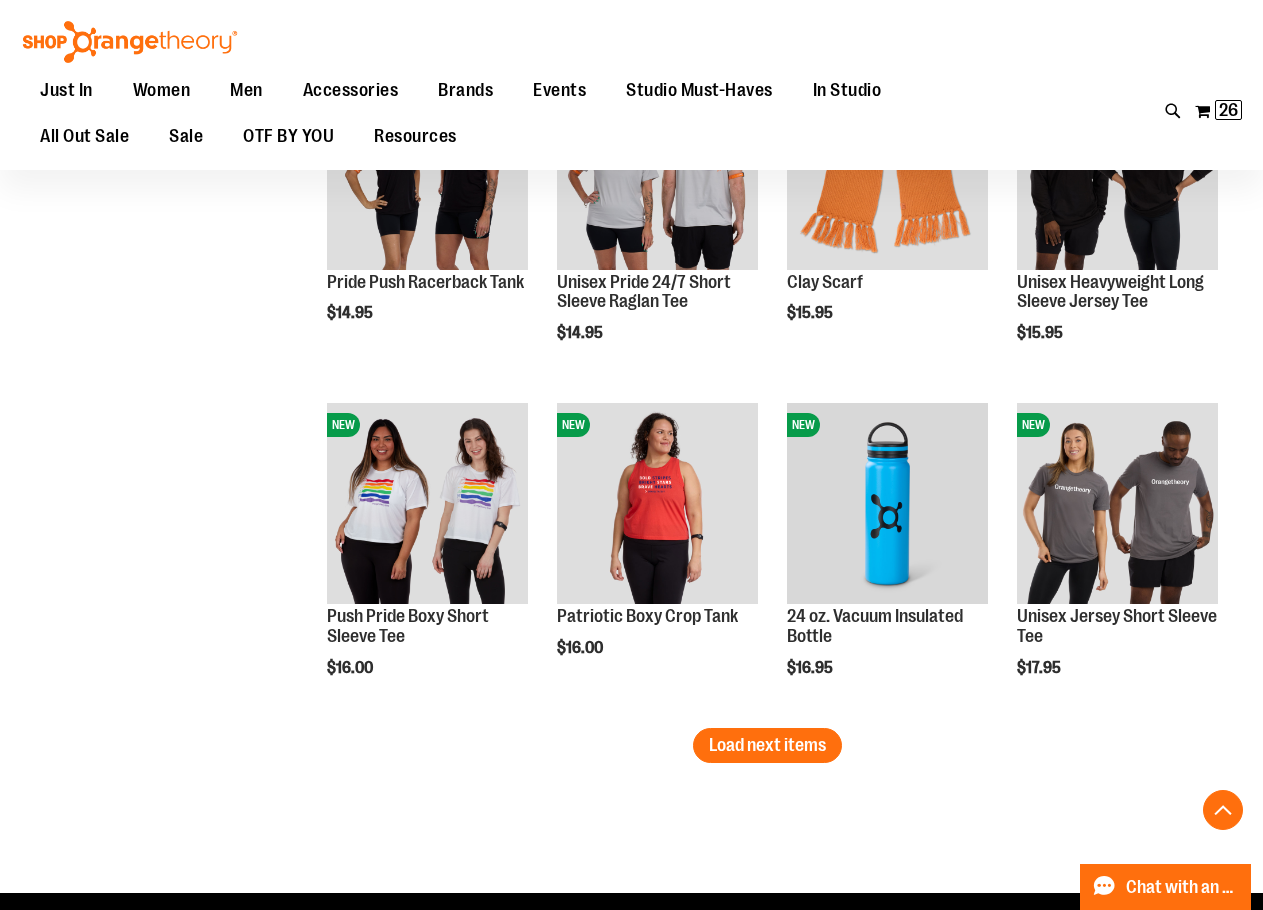 scroll, scrollTop: 3729, scrollLeft: 0, axis: vertical 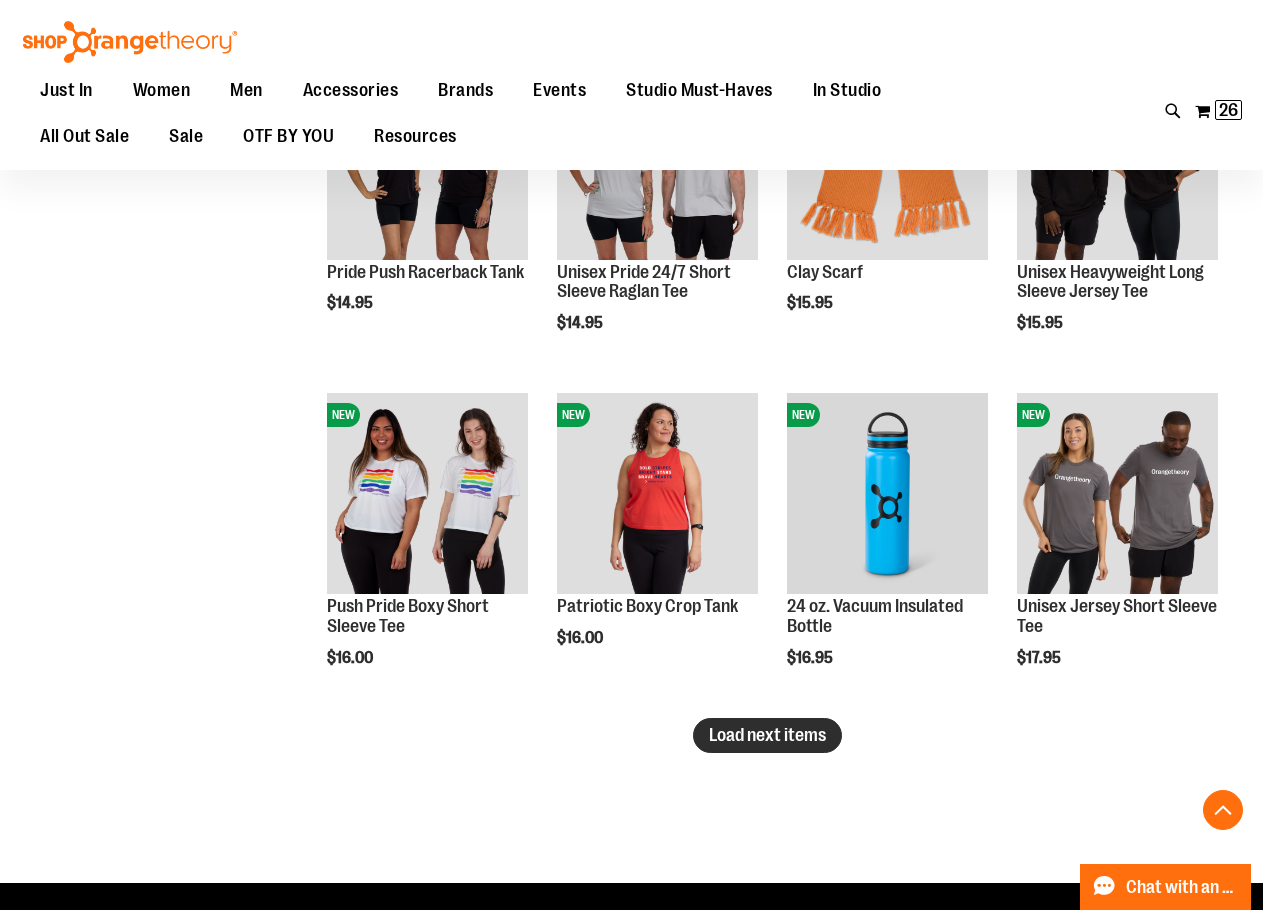click on "Load next items" at bounding box center (767, 735) 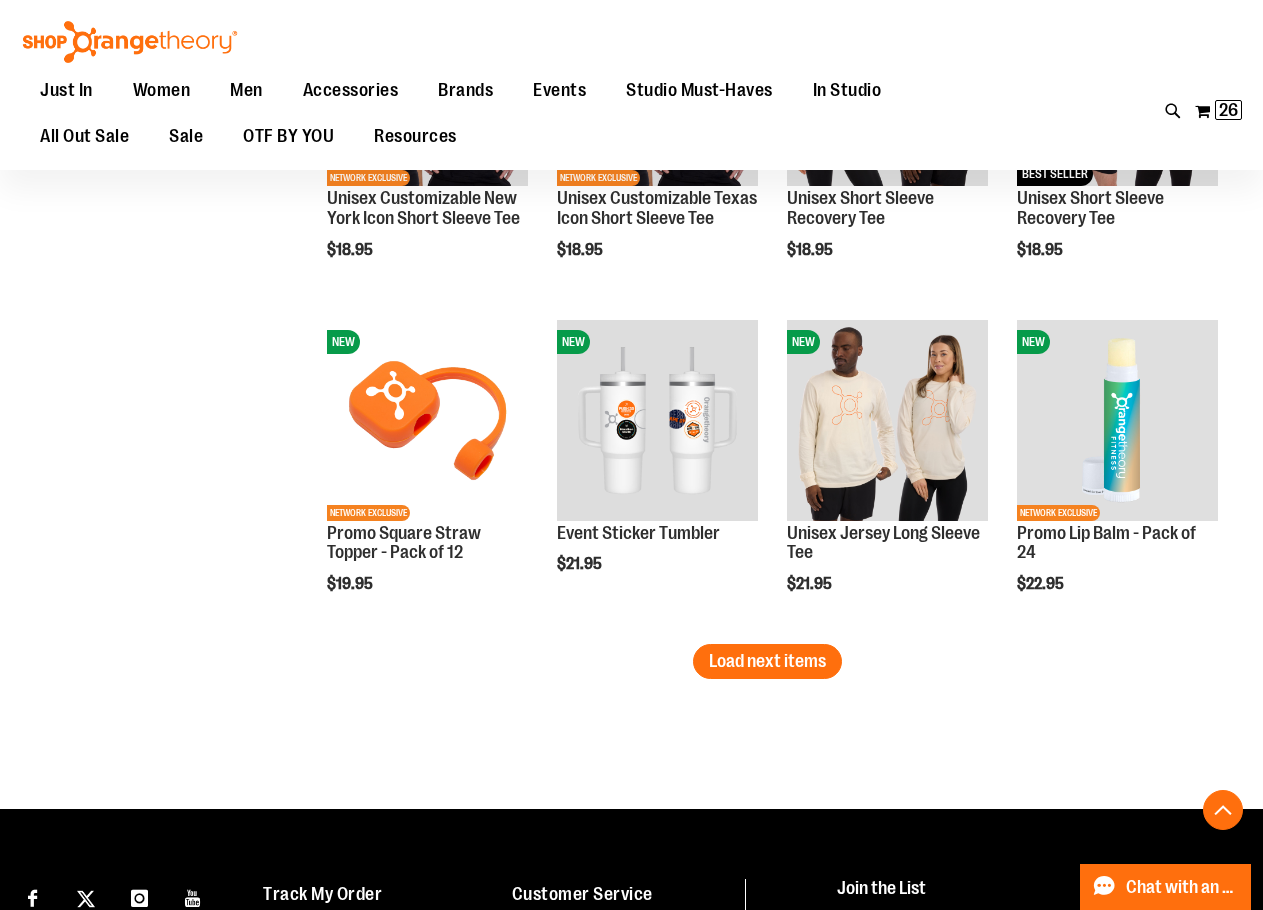 scroll, scrollTop: 4829, scrollLeft: 0, axis: vertical 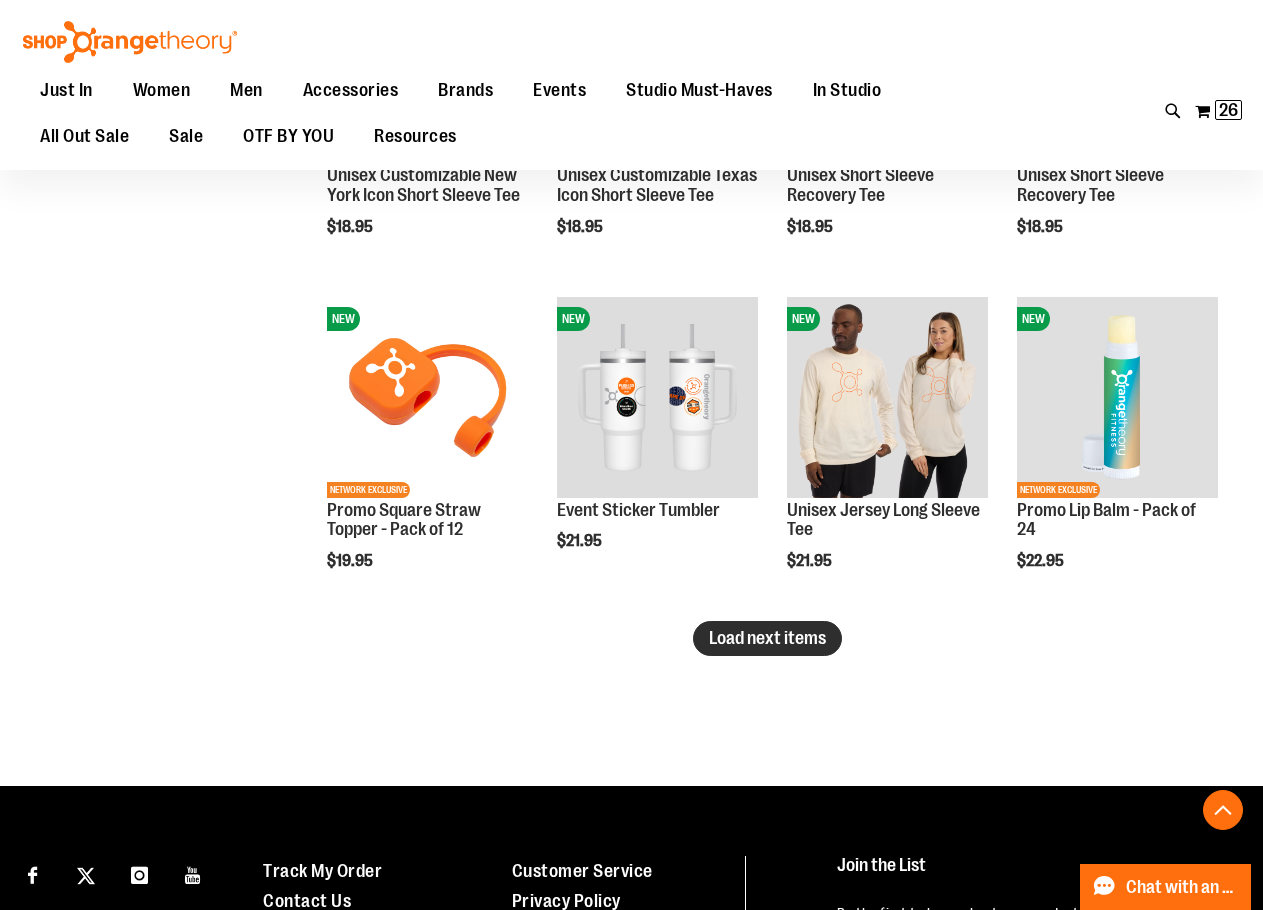 click on "Load next items" at bounding box center [767, 638] 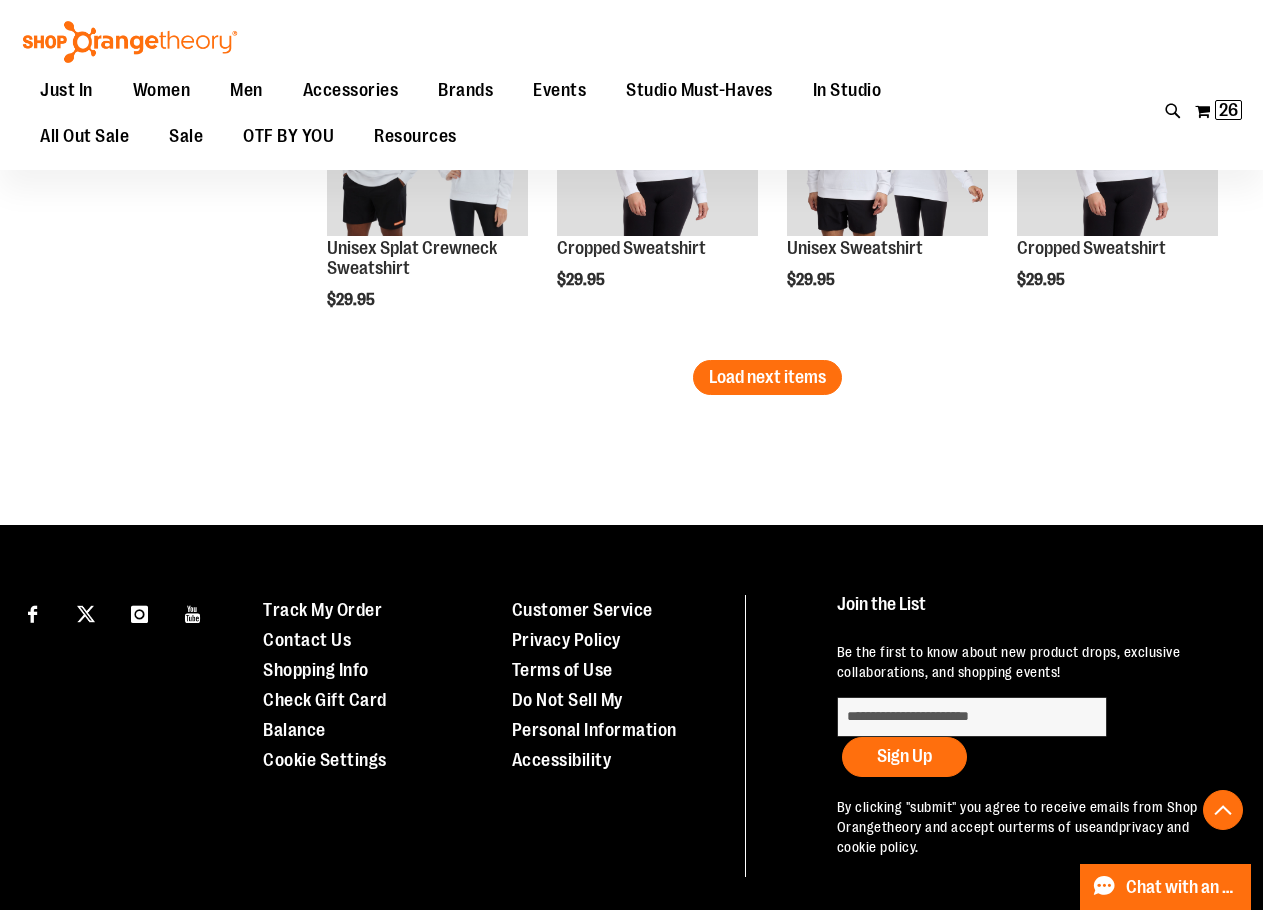 scroll, scrollTop: 6129, scrollLeft: 0, axis: vertical 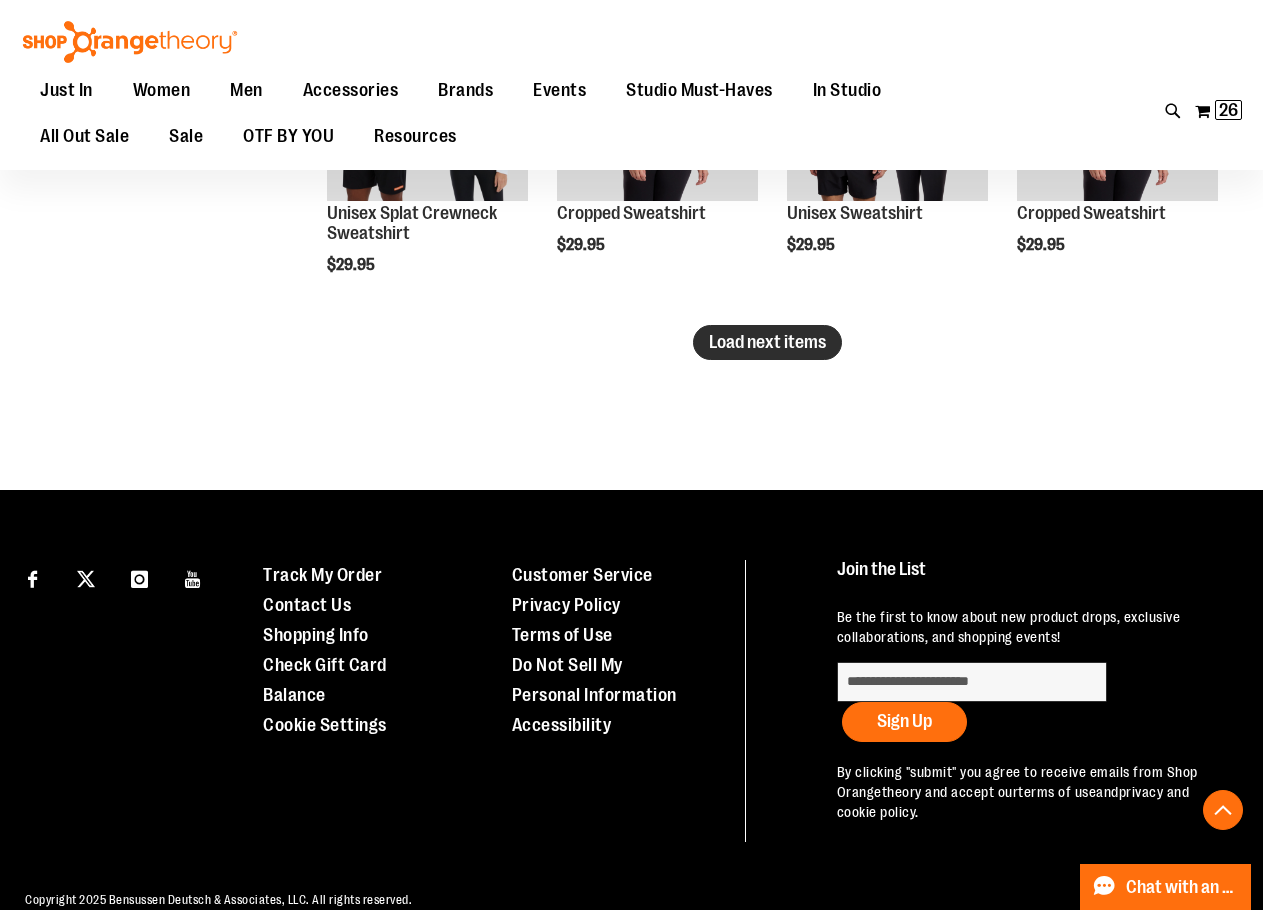 click on "Load next items" at bounding box center (767, 342) 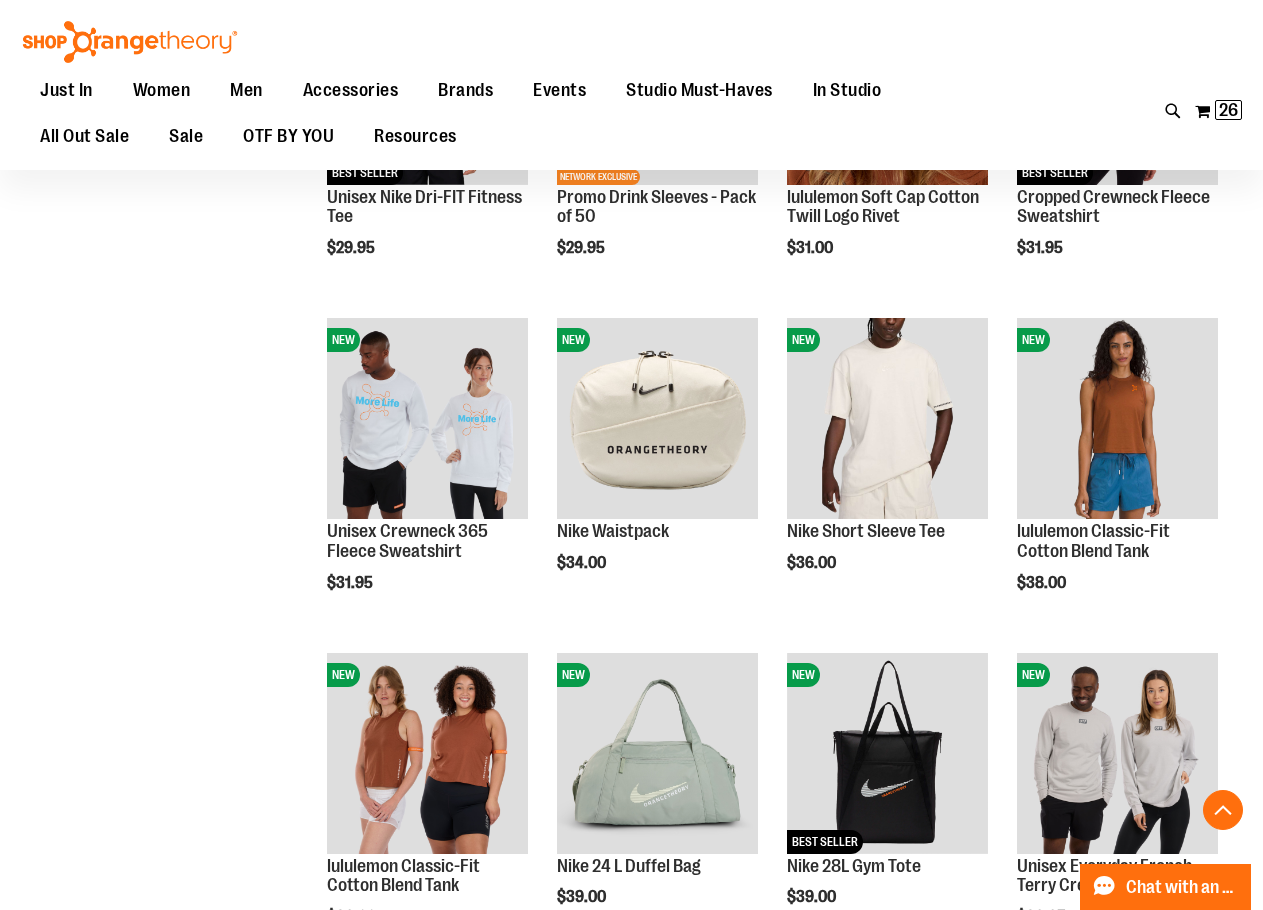 scroll, scrollTop: 6529, scrollLeft: 0, axis: vertical 